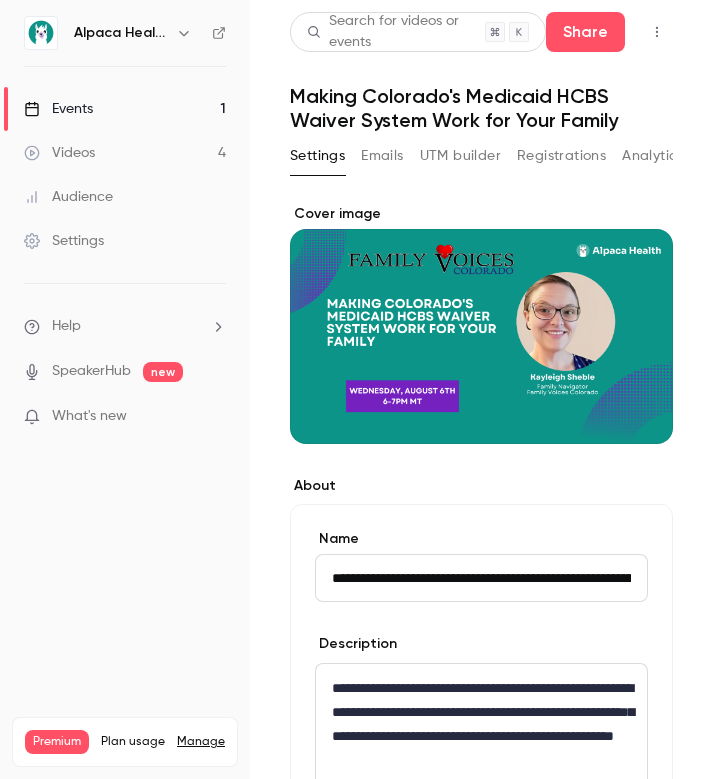 scroll, scrollTop: 0, scrollLeft: 0, axis: both 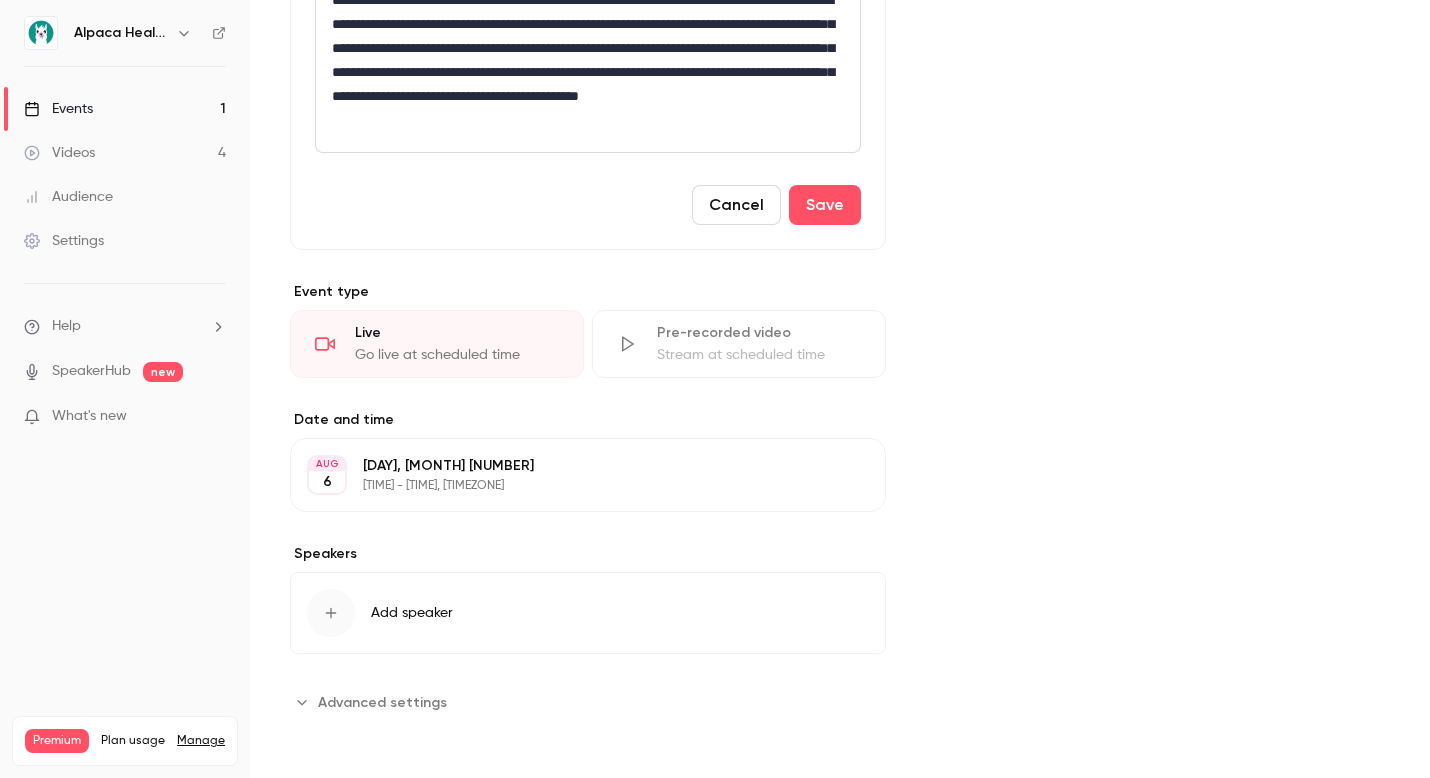 click on "Cover image" at bounding box center (1158, -166) 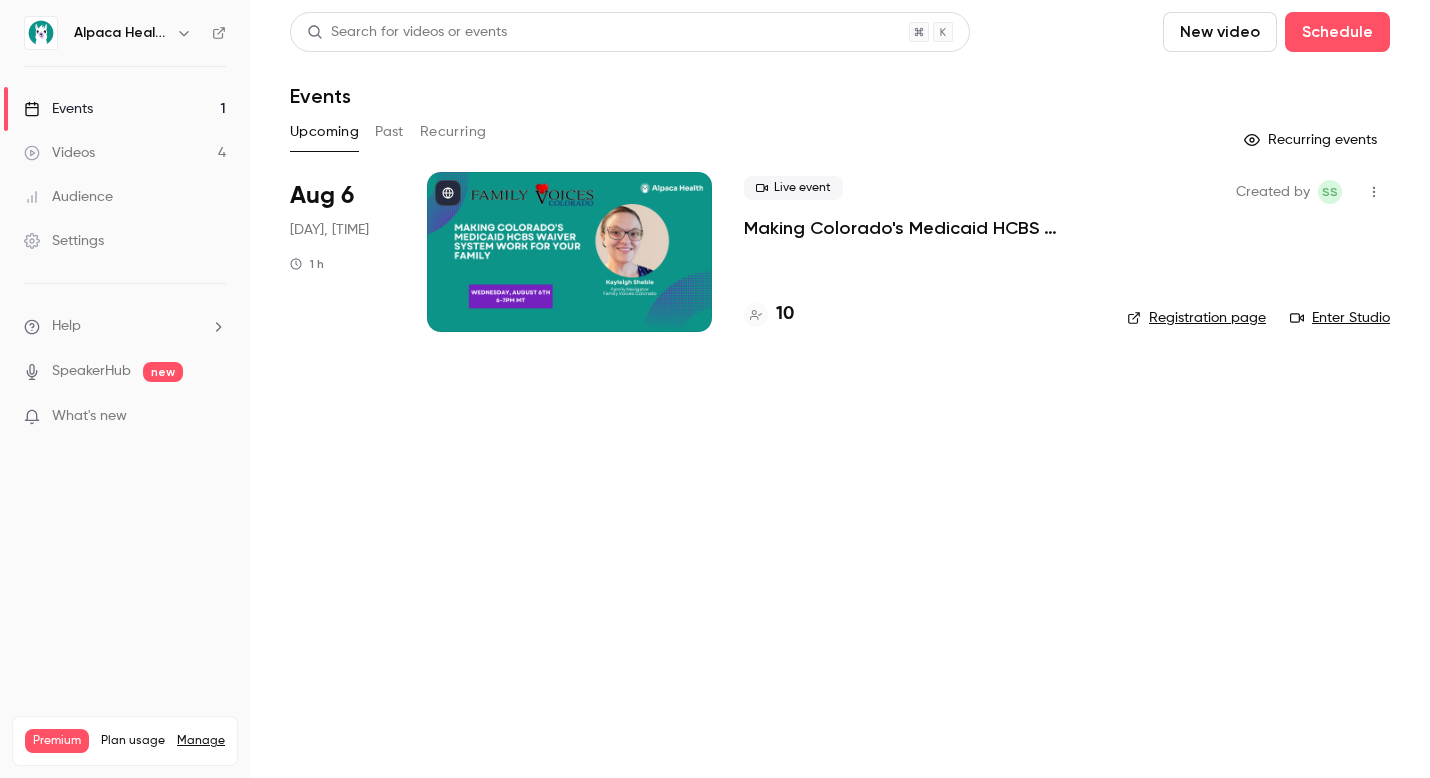 click on "Events 1" at bounding box center (125, 109) 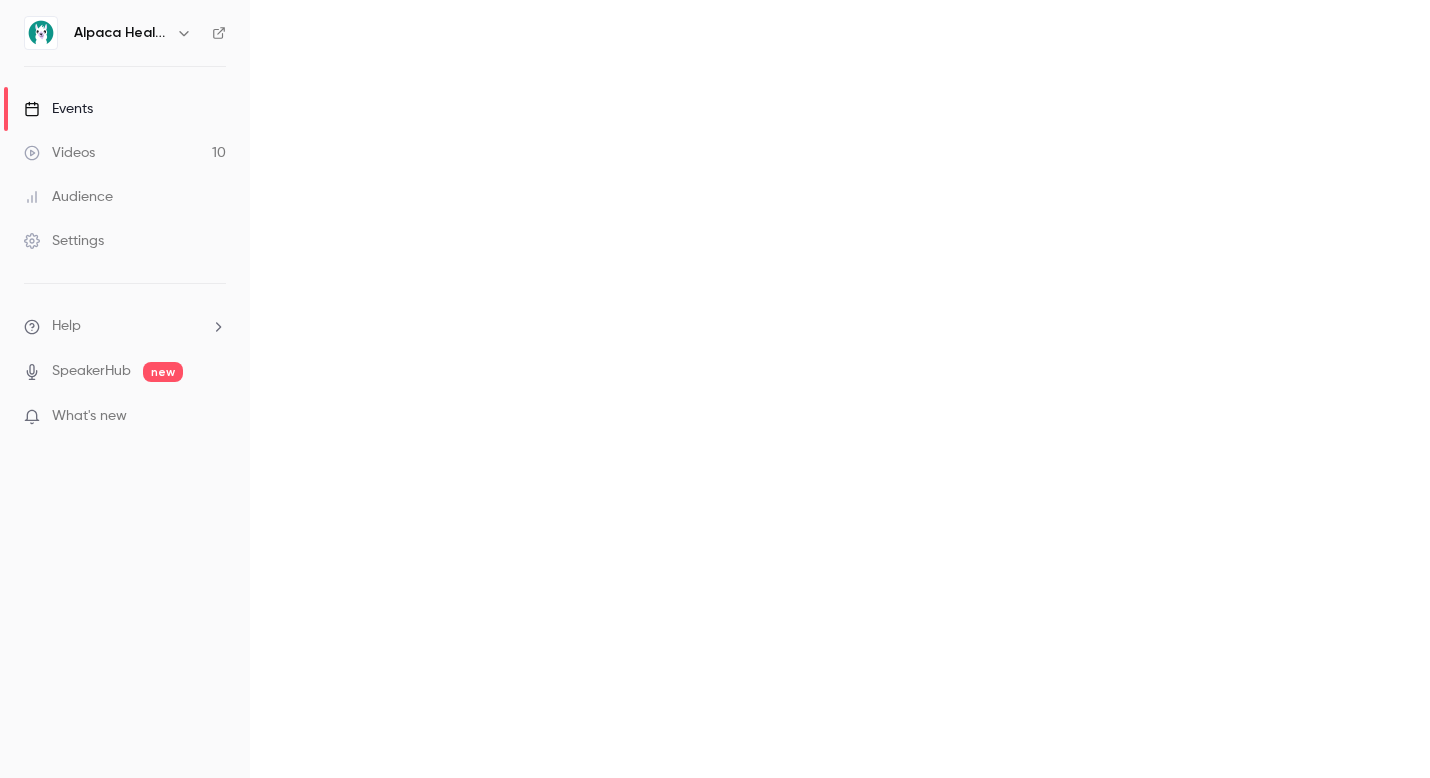 scroll, scrollTop: 0, scrollLeft: 0, axis: both 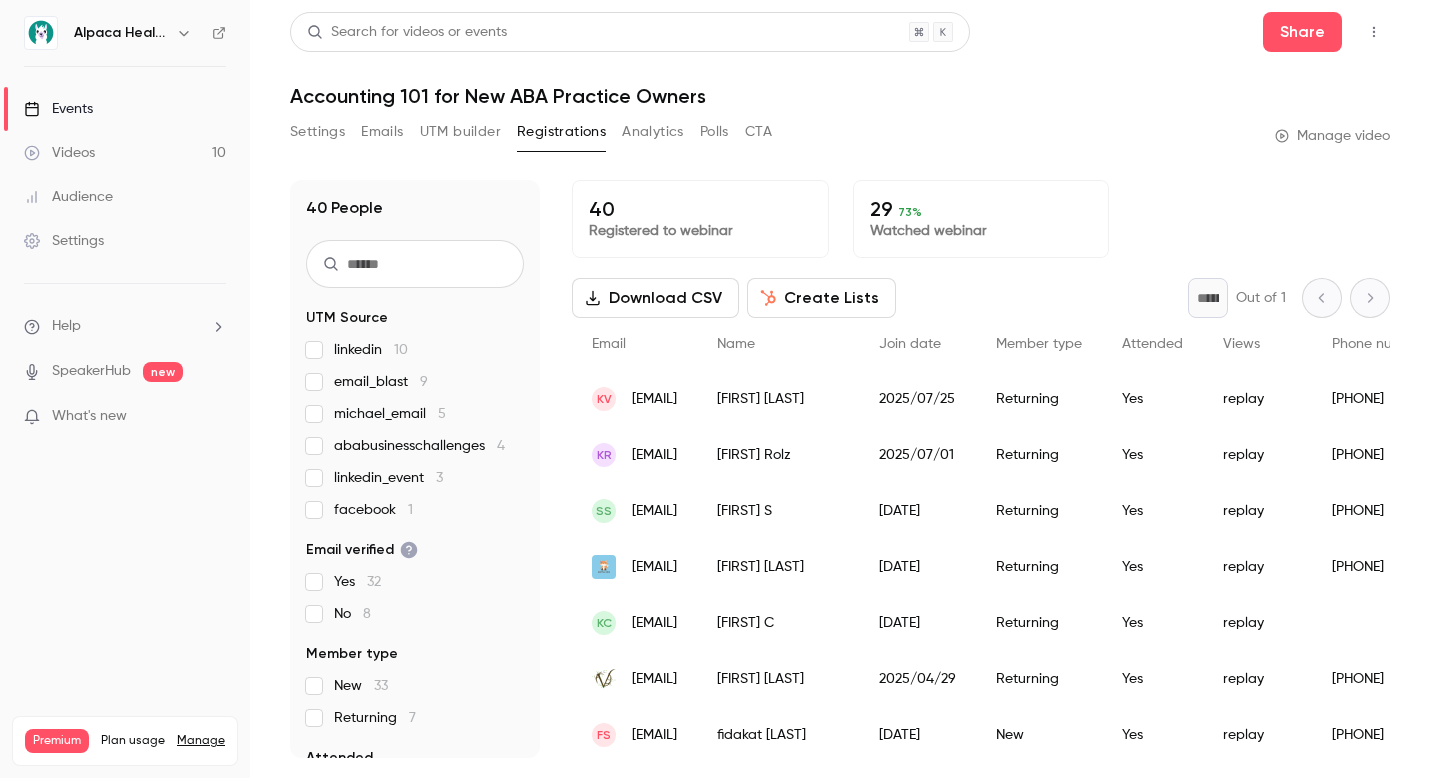 click on "Alpaca Health" at bounding box center (121, 33) 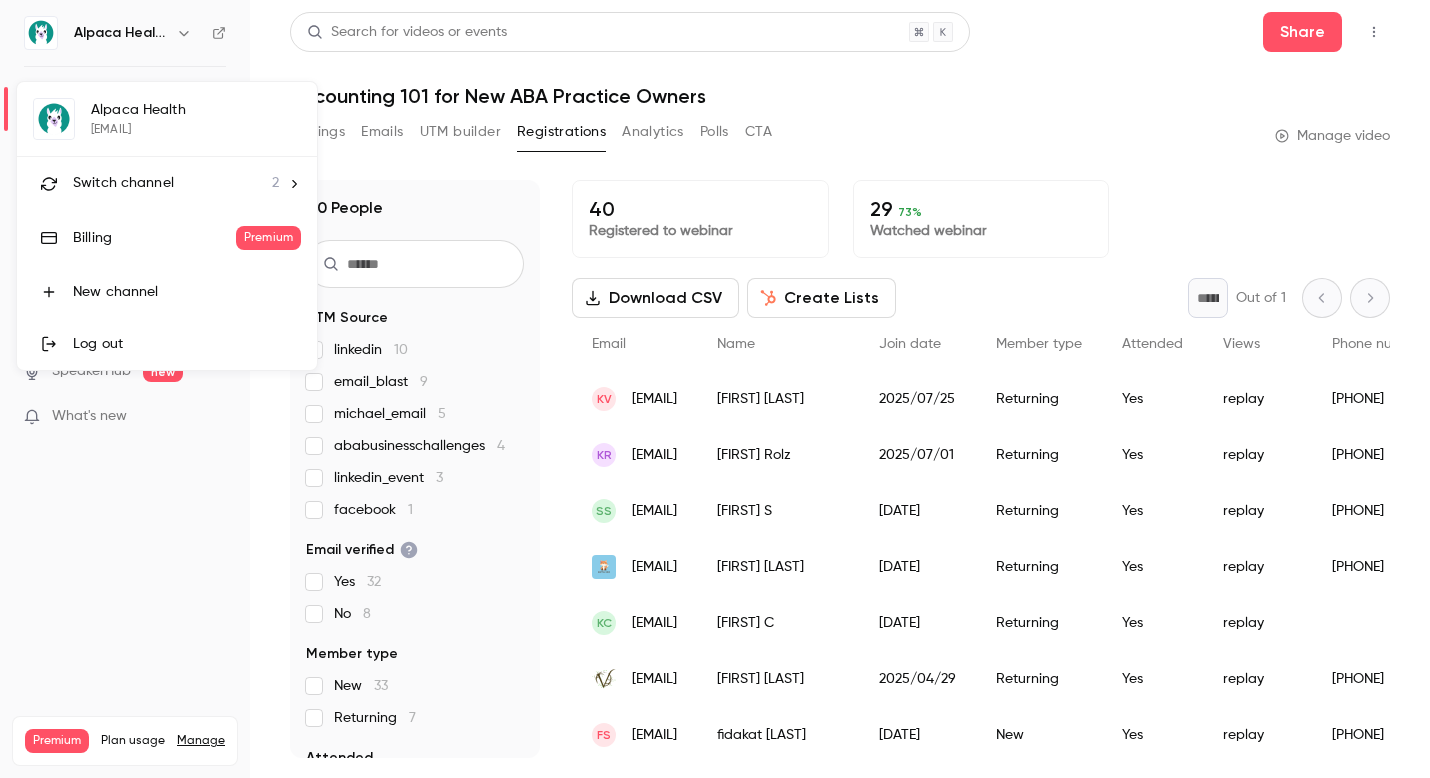 click on "Switch channel" at bounding box center (123, 183) 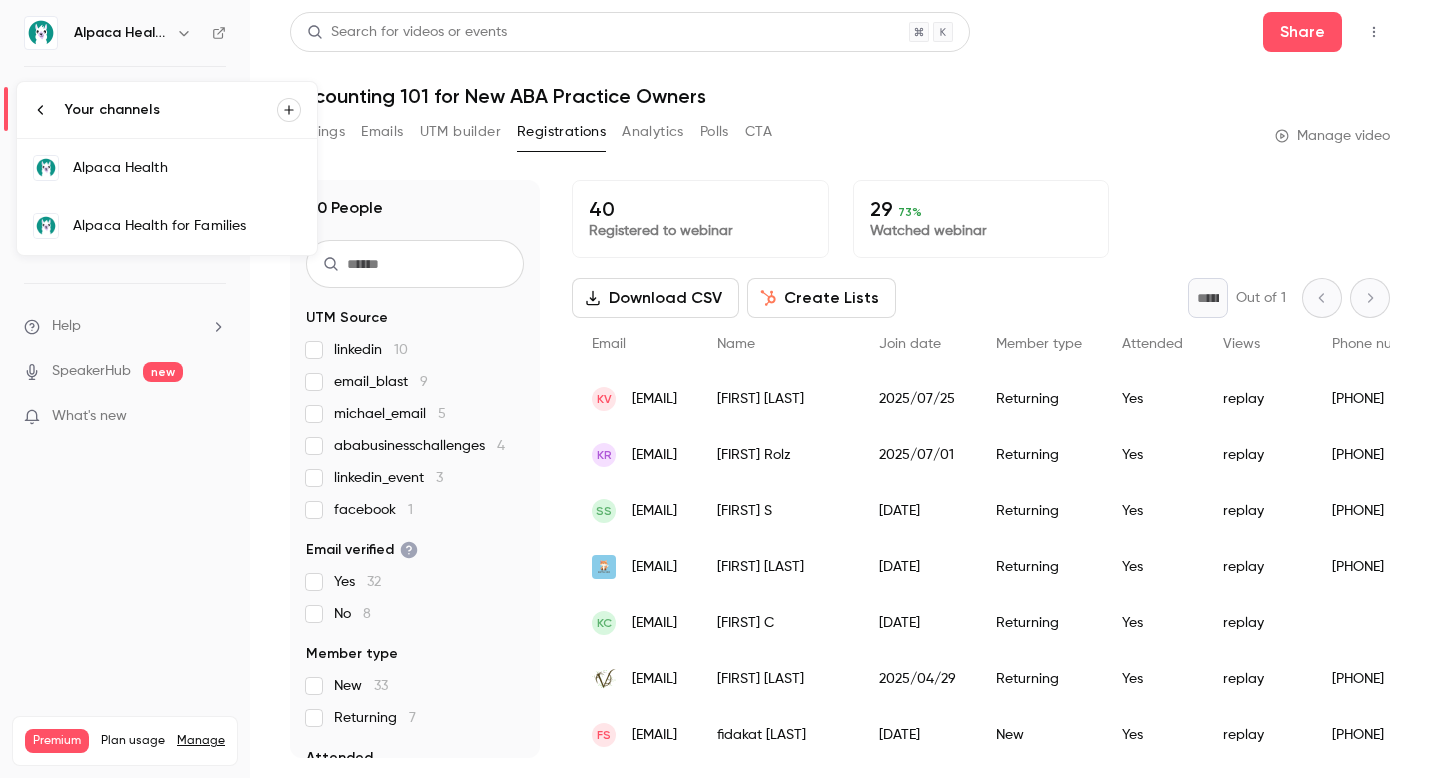 click on "Alpaca Health for Families" at bounding box center [187, 226] 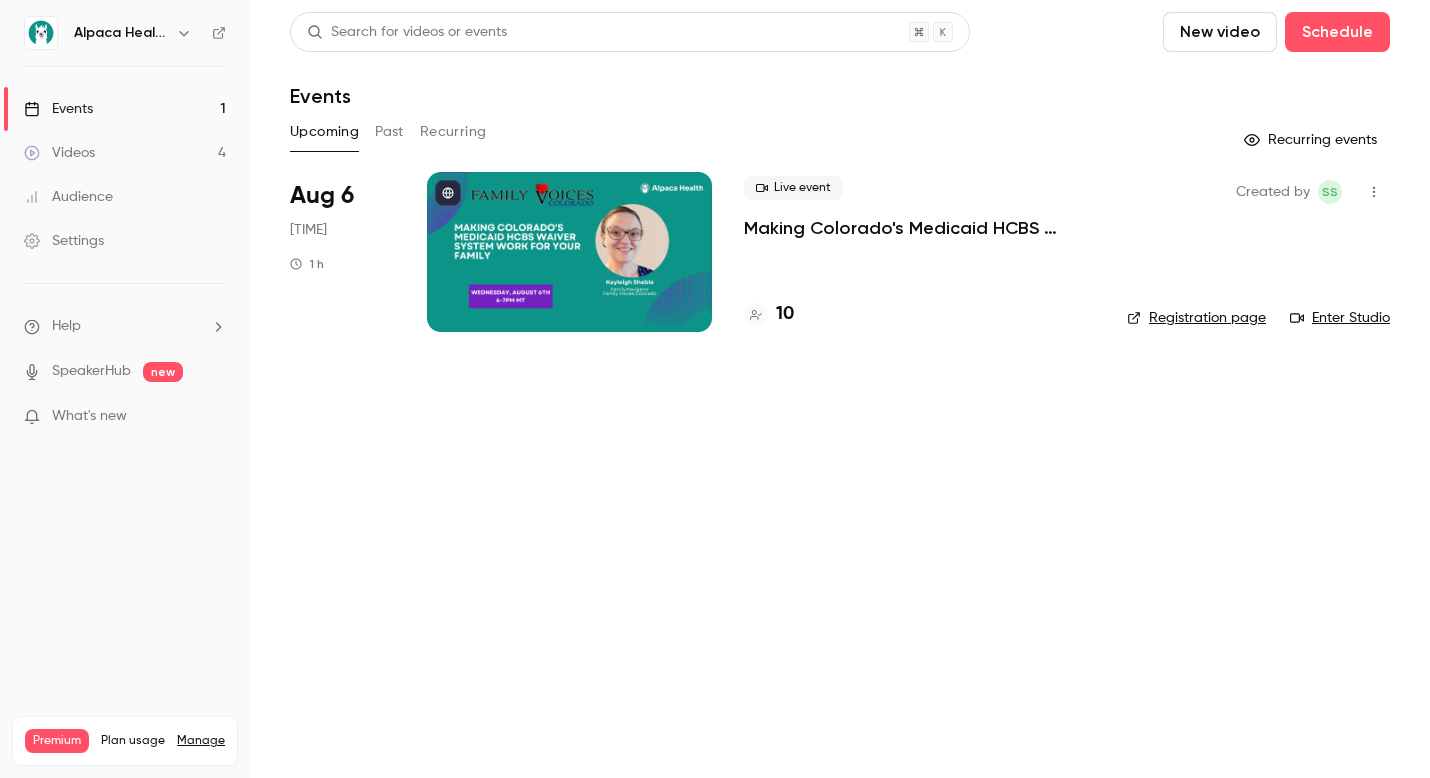 click on "Making Colorado's Medicaid HCBS Waiver System Work for Your Family" at bounding box center [919, 228] 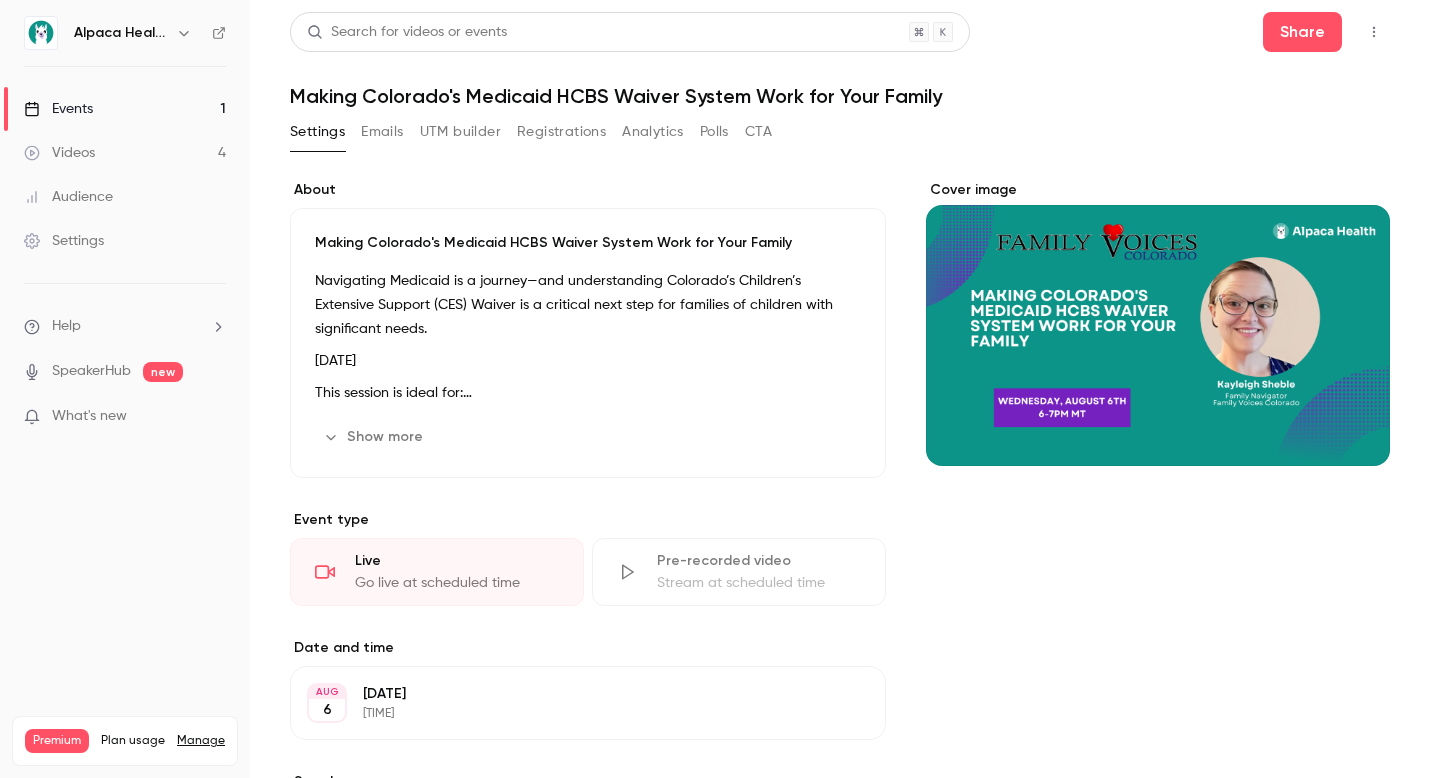 click on "Events 1" at bounding box center [125, 109] 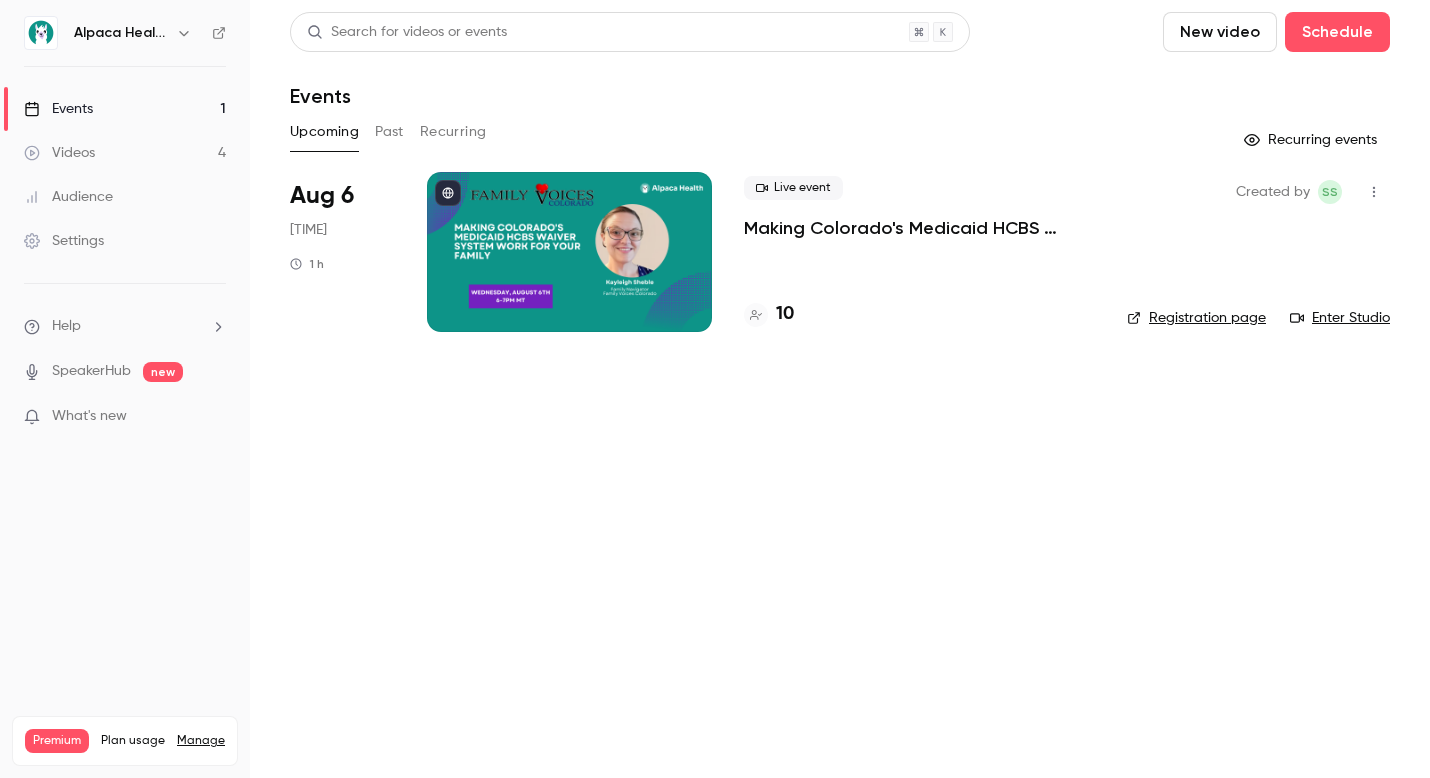 click on "Videos" at bounding box center (59, 153) 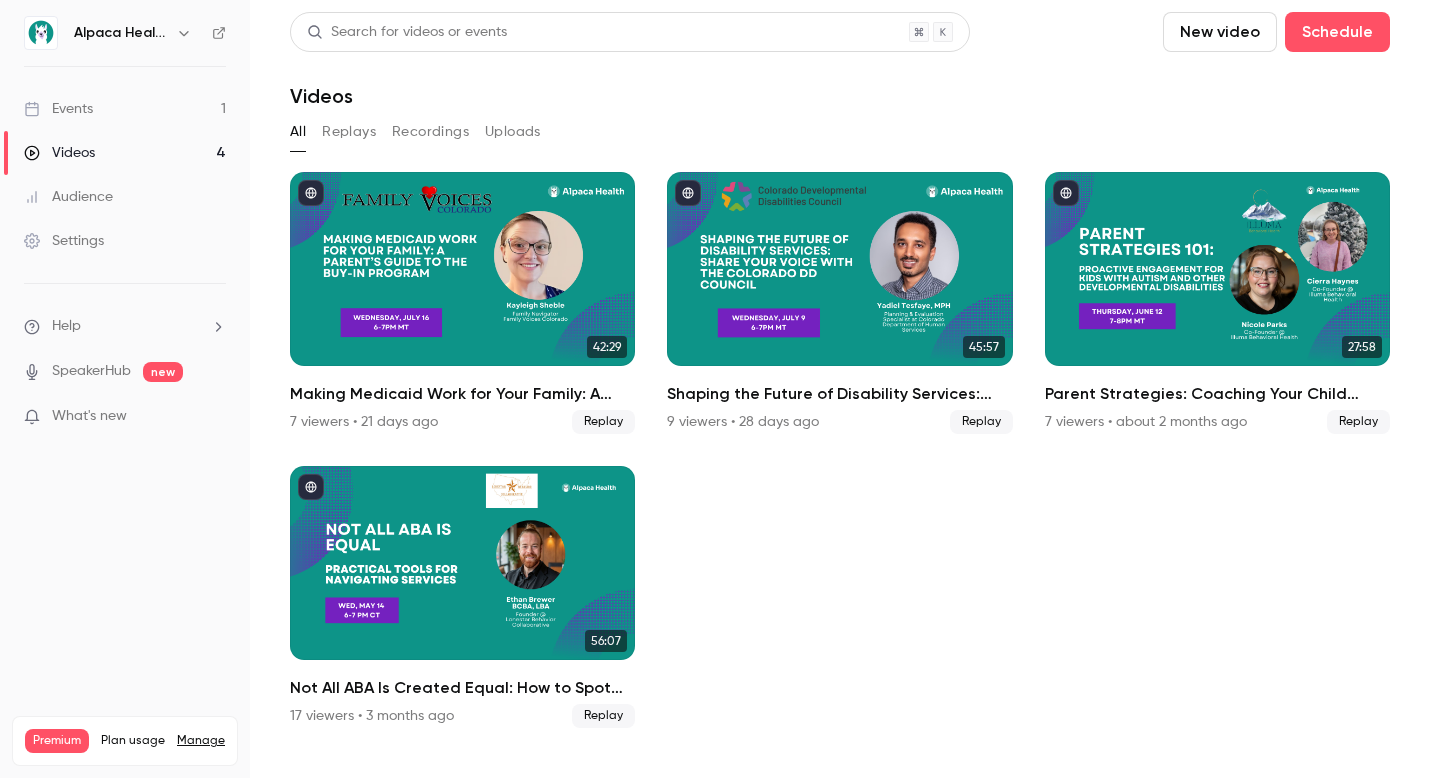 click on "Events" at bounding box center (58, 109) 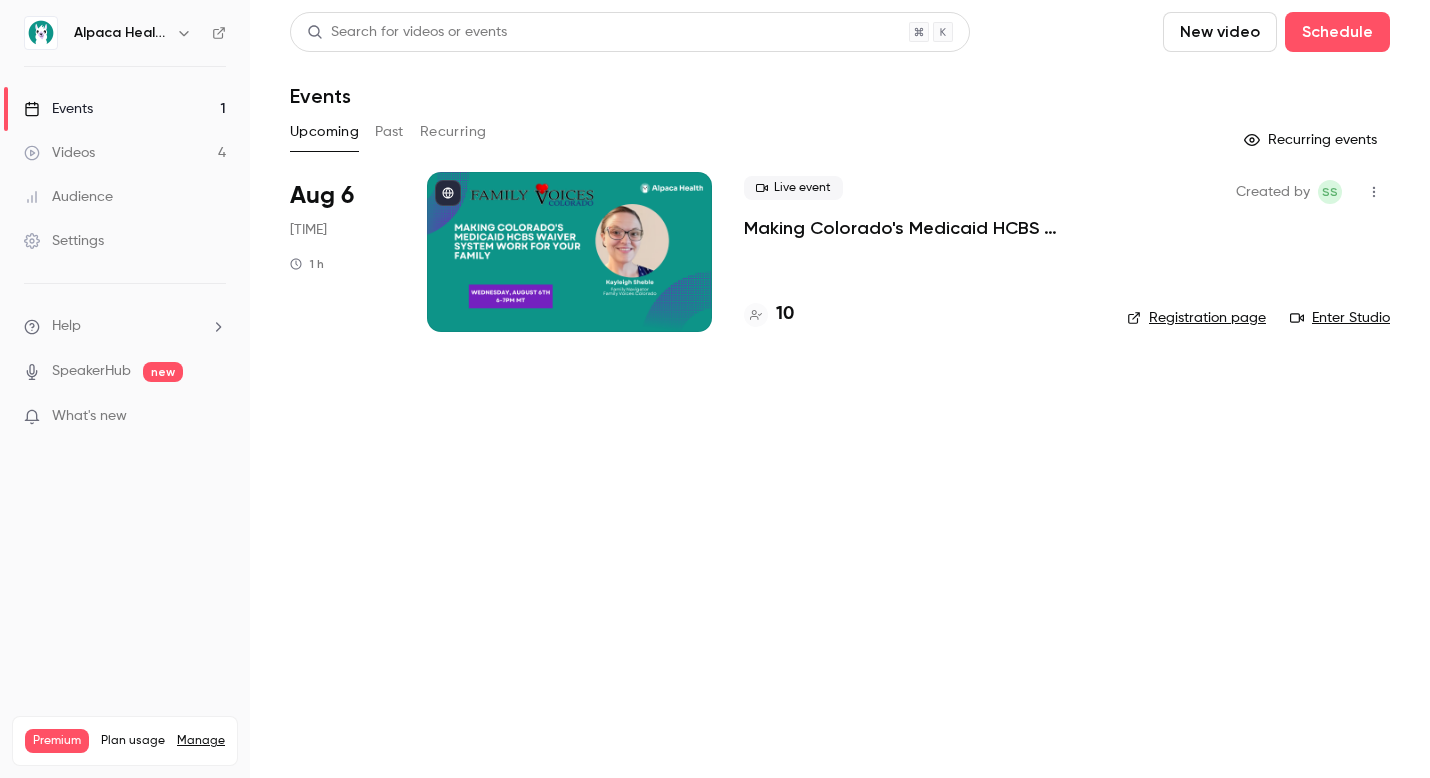 click on "Making Colorado's Medicaid HCBS Waiver System Work for Your Family" at bounding box center [919, 228] 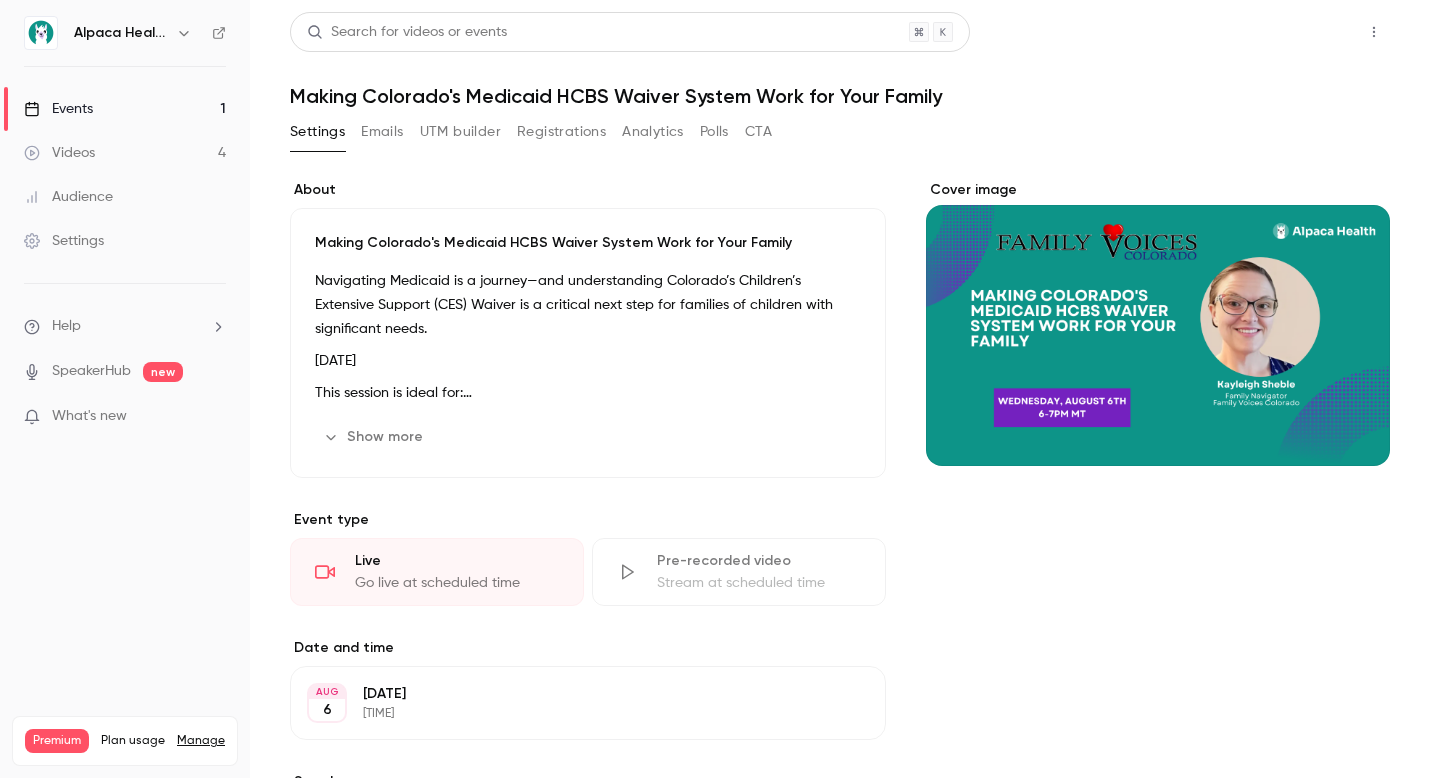 click on "Share" at bounding box center [1302, 32] 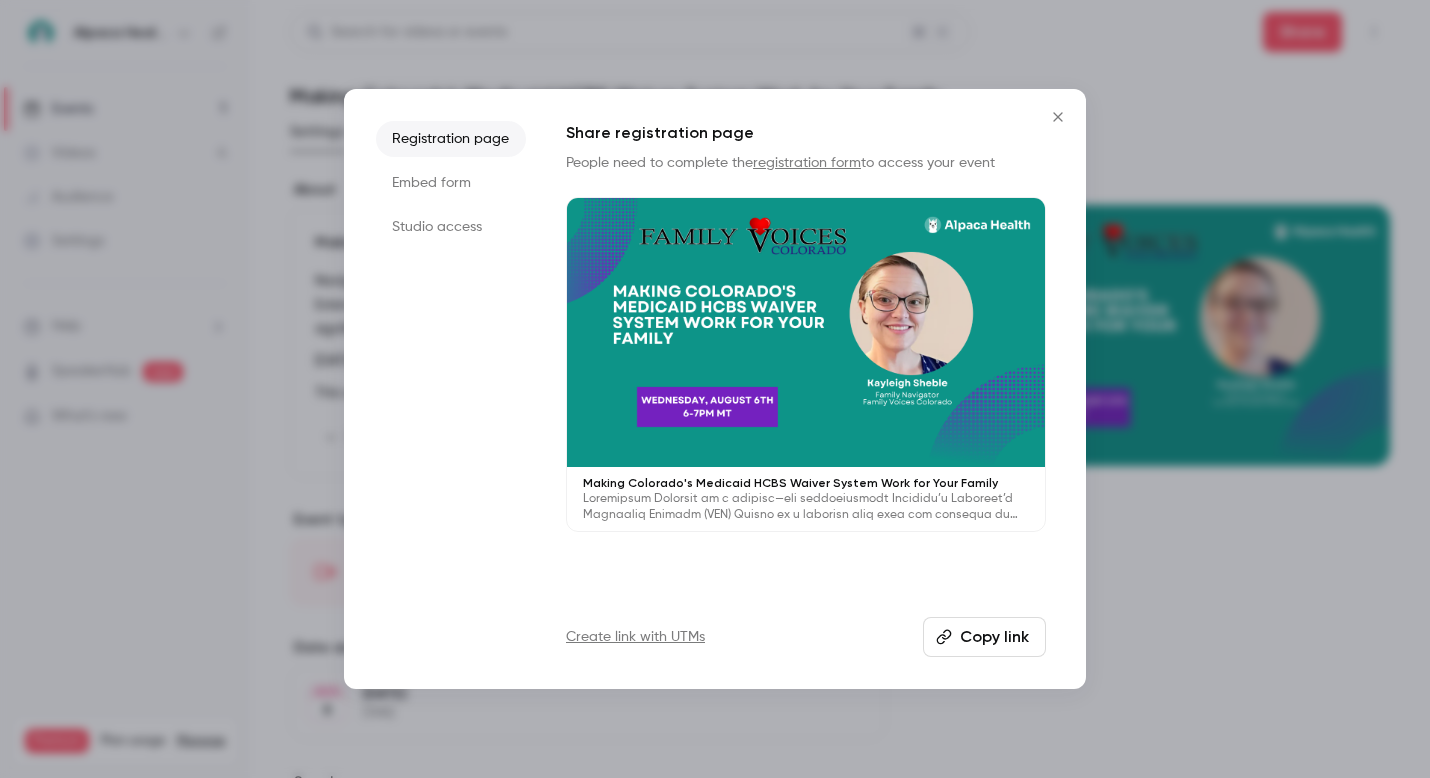 click on "Create link with UTMs" at bounding box center (635, 637) 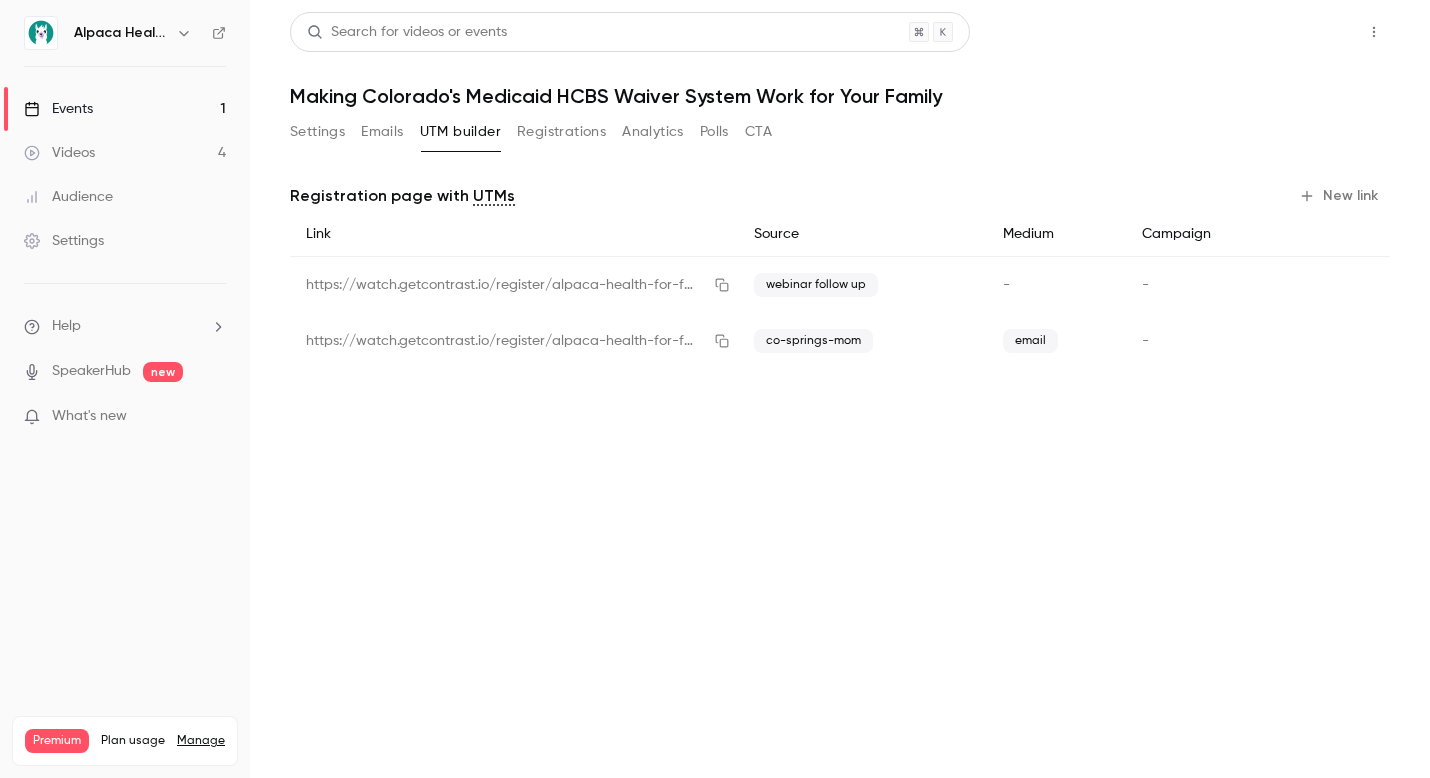 click on "Share" at bounding box center [1302, 32] 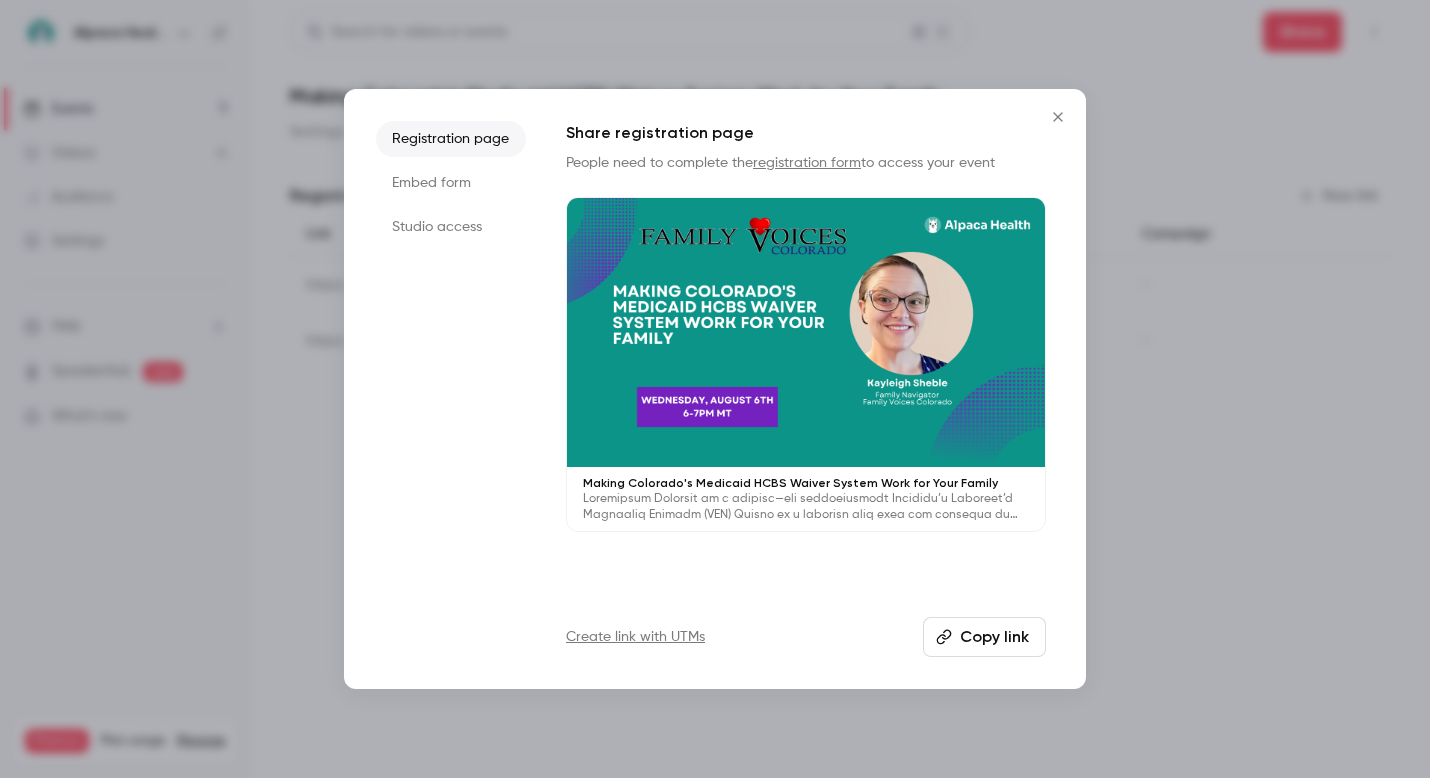 click on "Registration page Embed form Studio access Share registration page People need to complete the  registration form  to access your event Making Colorado's Medicaid HCBS Waiver System Work for Your Family Create link with UTMs Copy link" at bounding box center (715, 389) 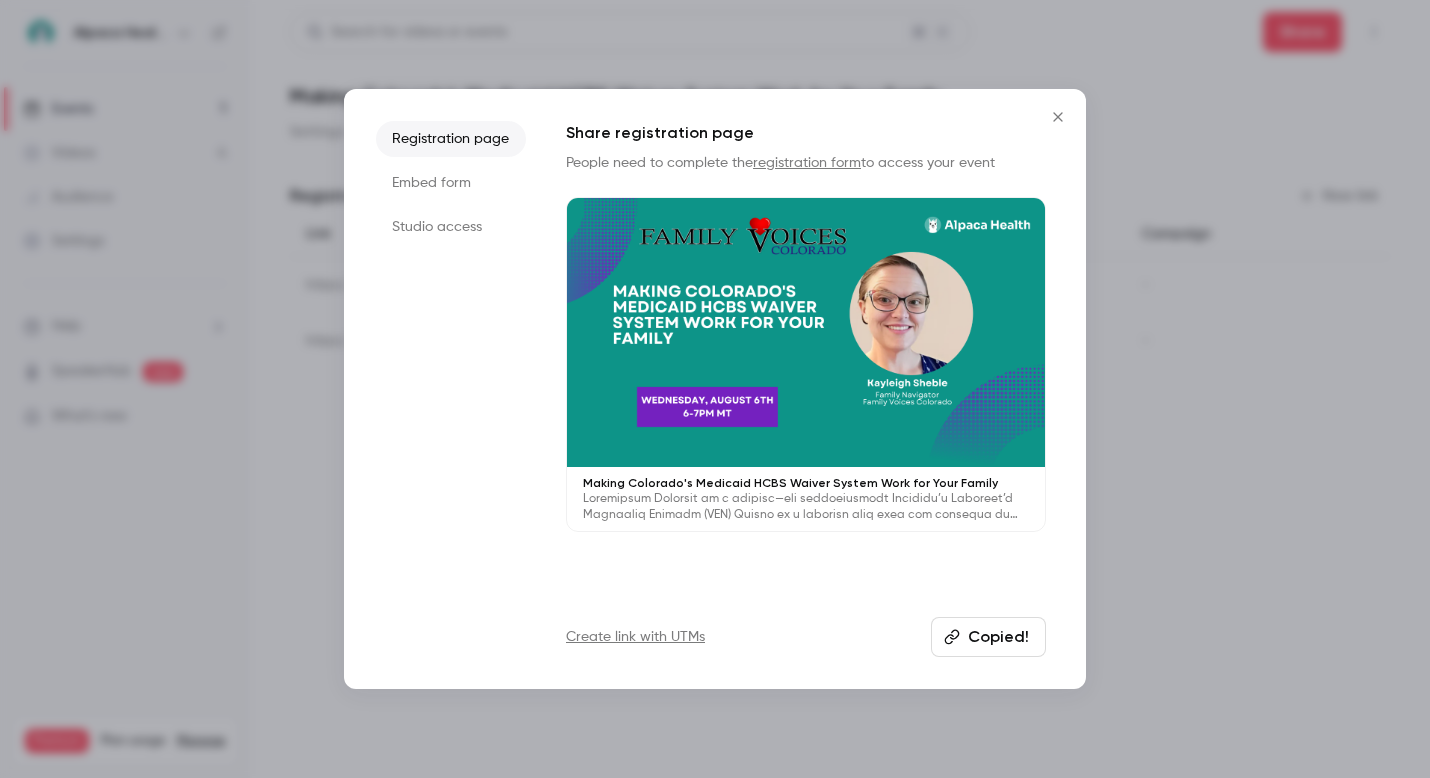 type 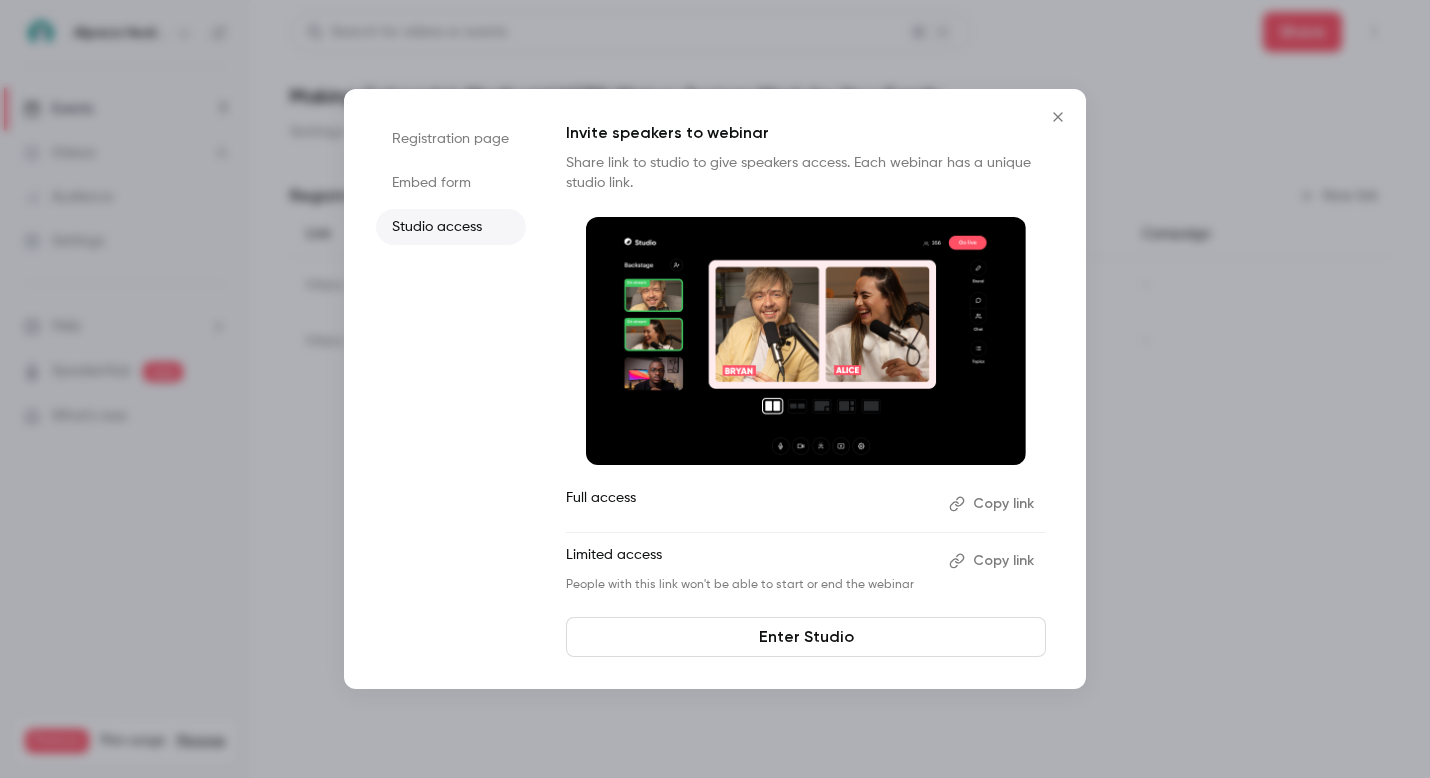 click on "Embed form" at bounding box center (451, 183) 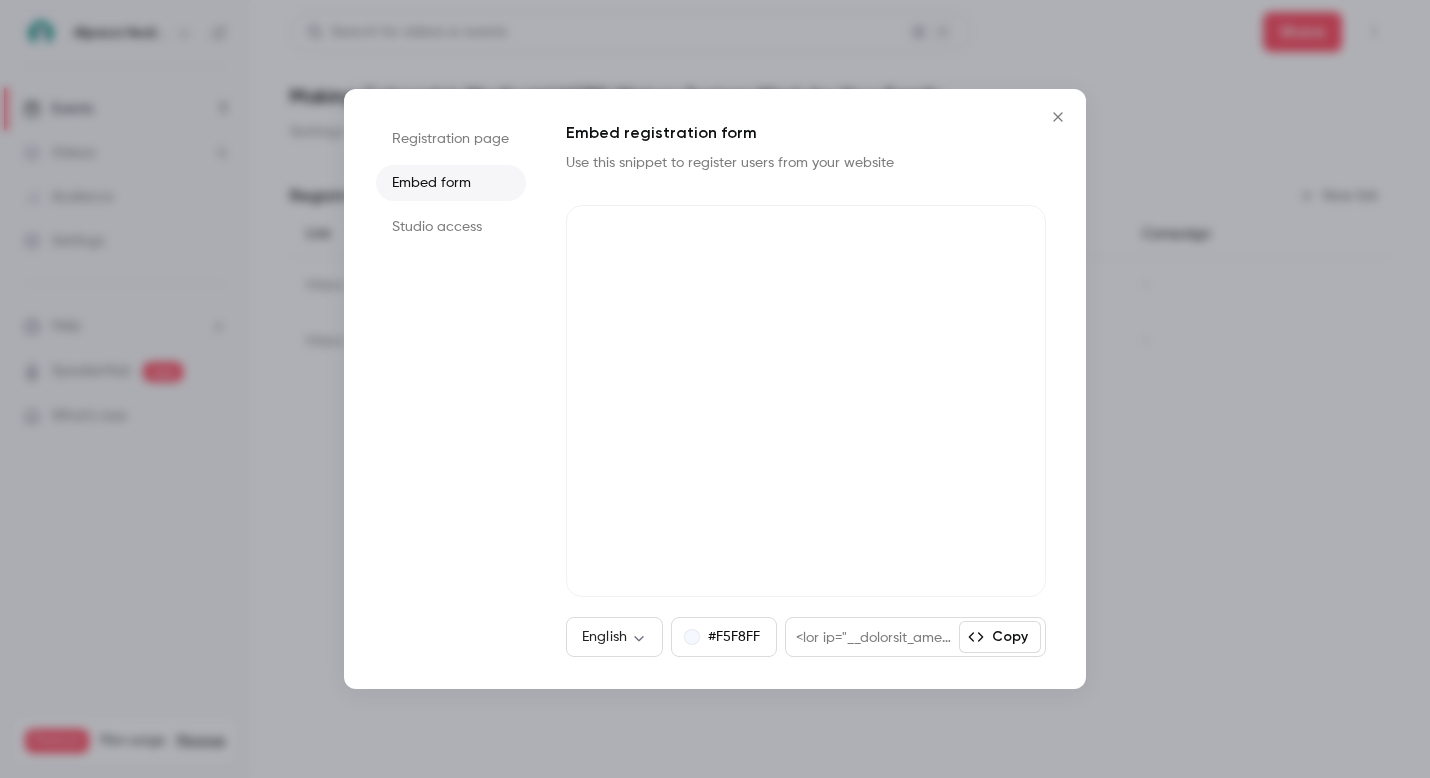 click on "Studio access" at bounding box center (451, 227) 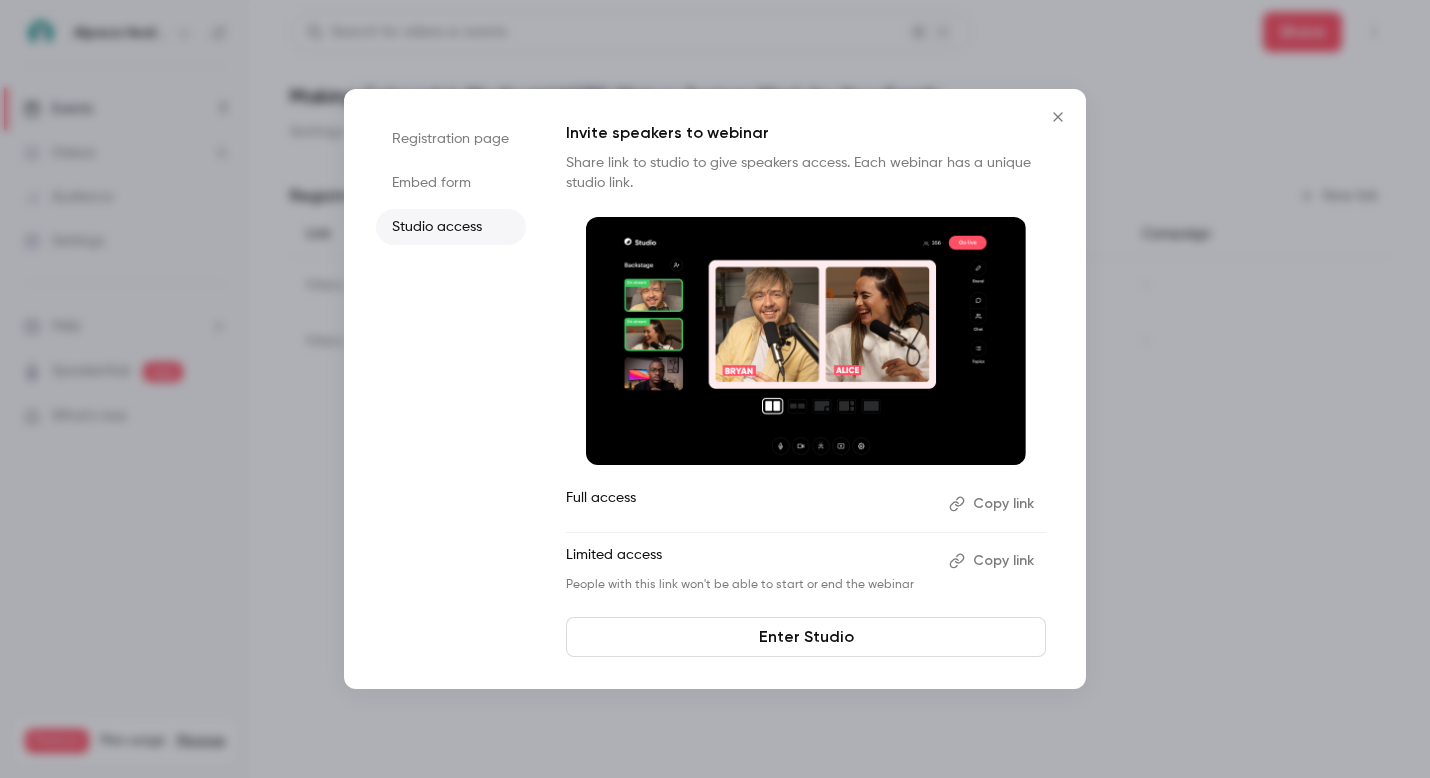 click on "Copy link" at bounding box center (993, 504) 